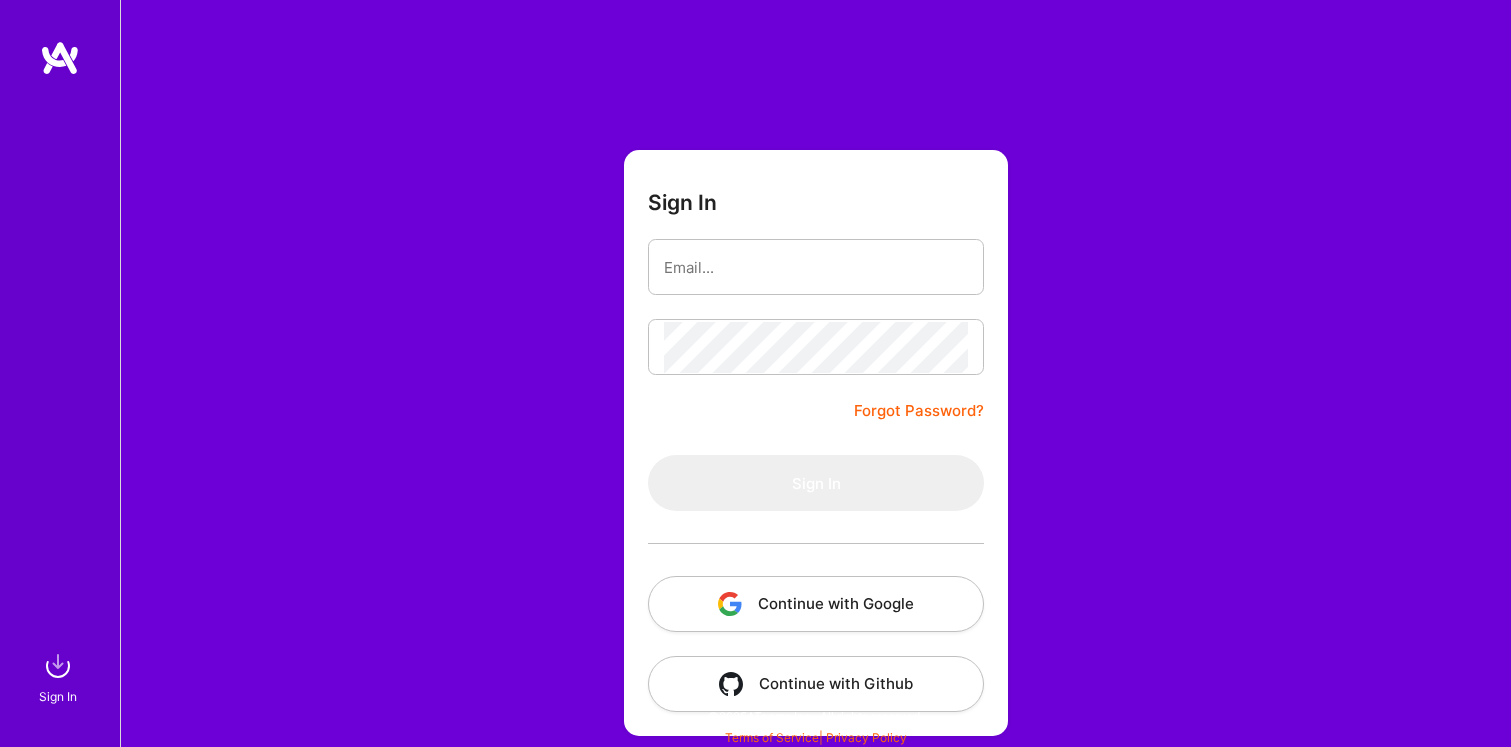 scroll, scrollTop: 0, scrollLeft: 0, axis: both 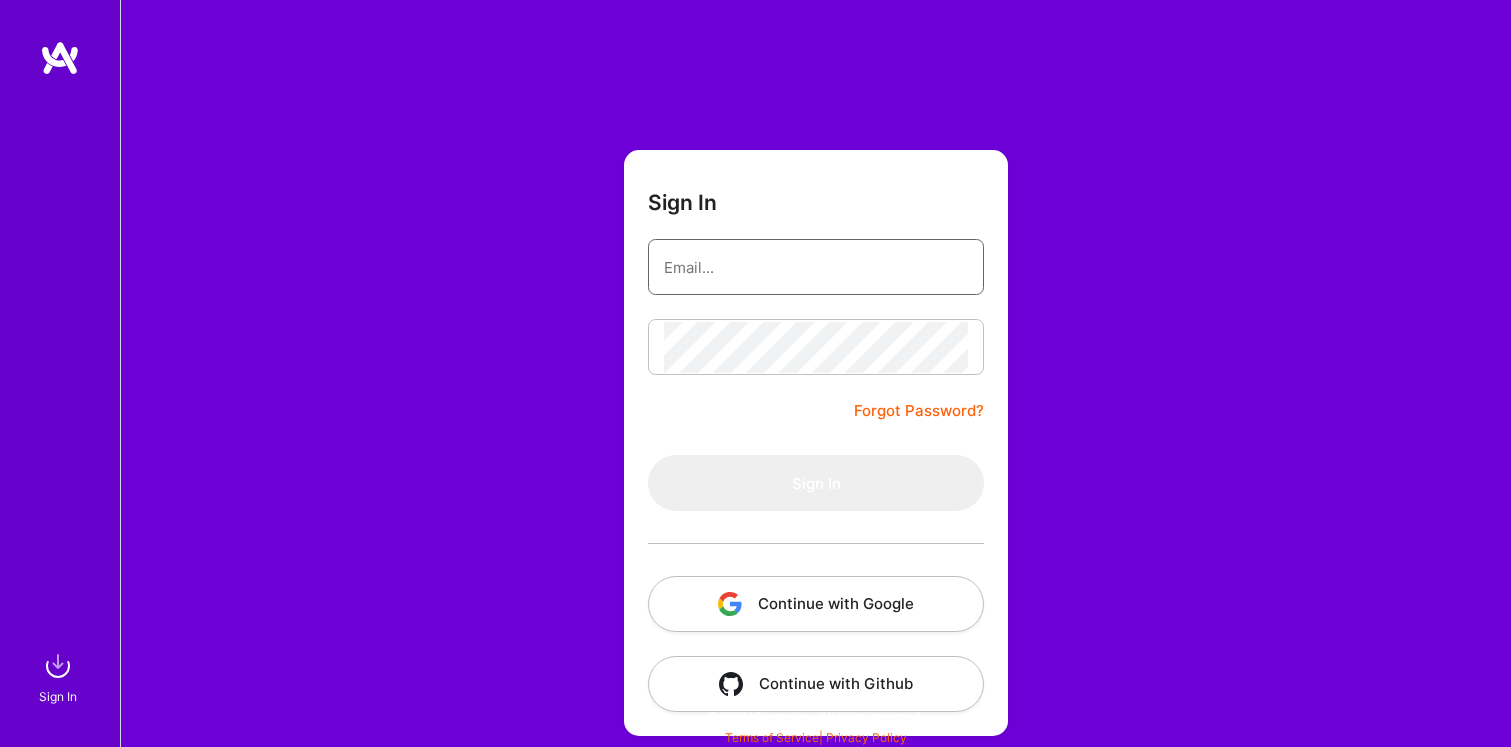 type on "[EMAIL]" 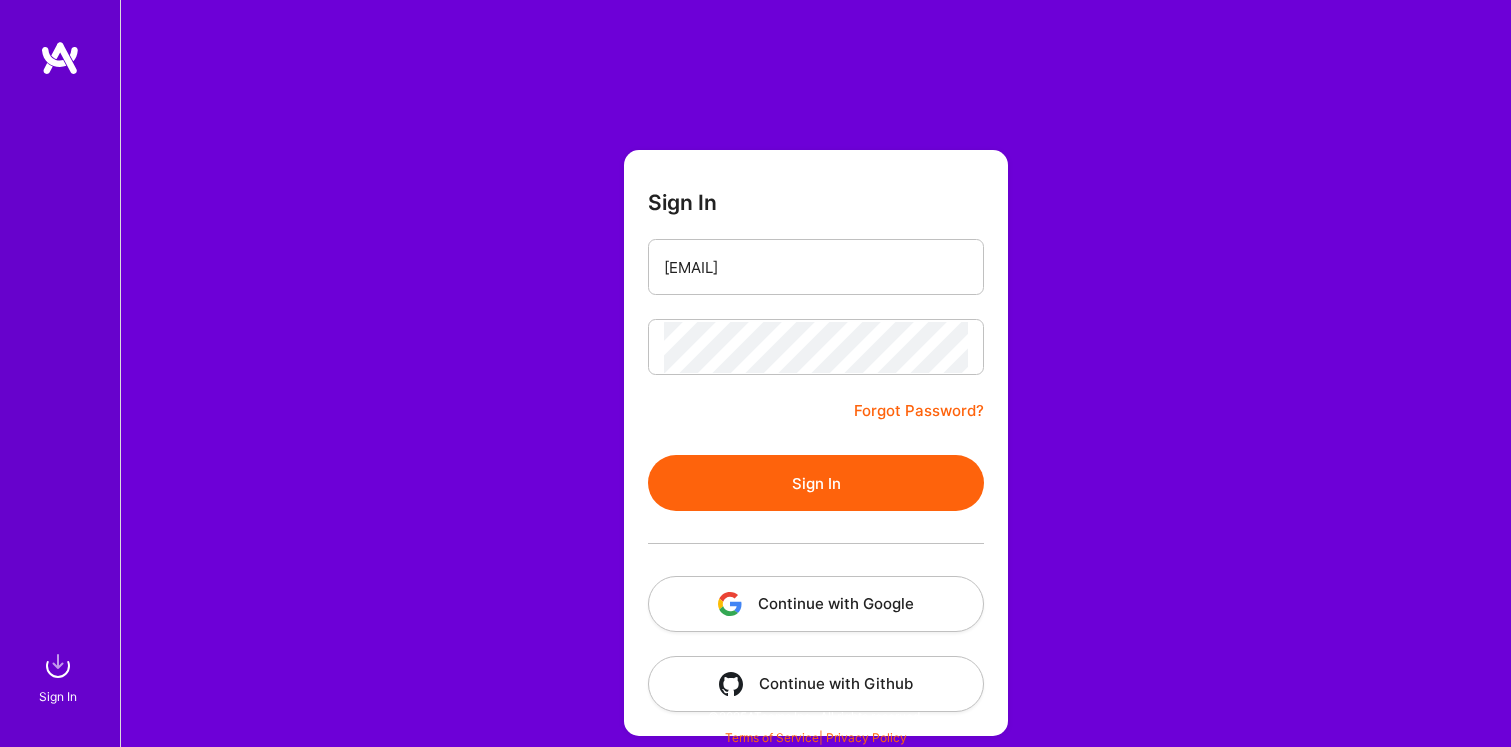 click on "Sign In [EMAIL] Forgot Password? Sign In Continue with Google Continue with Github" at bounding box center (816, 443) 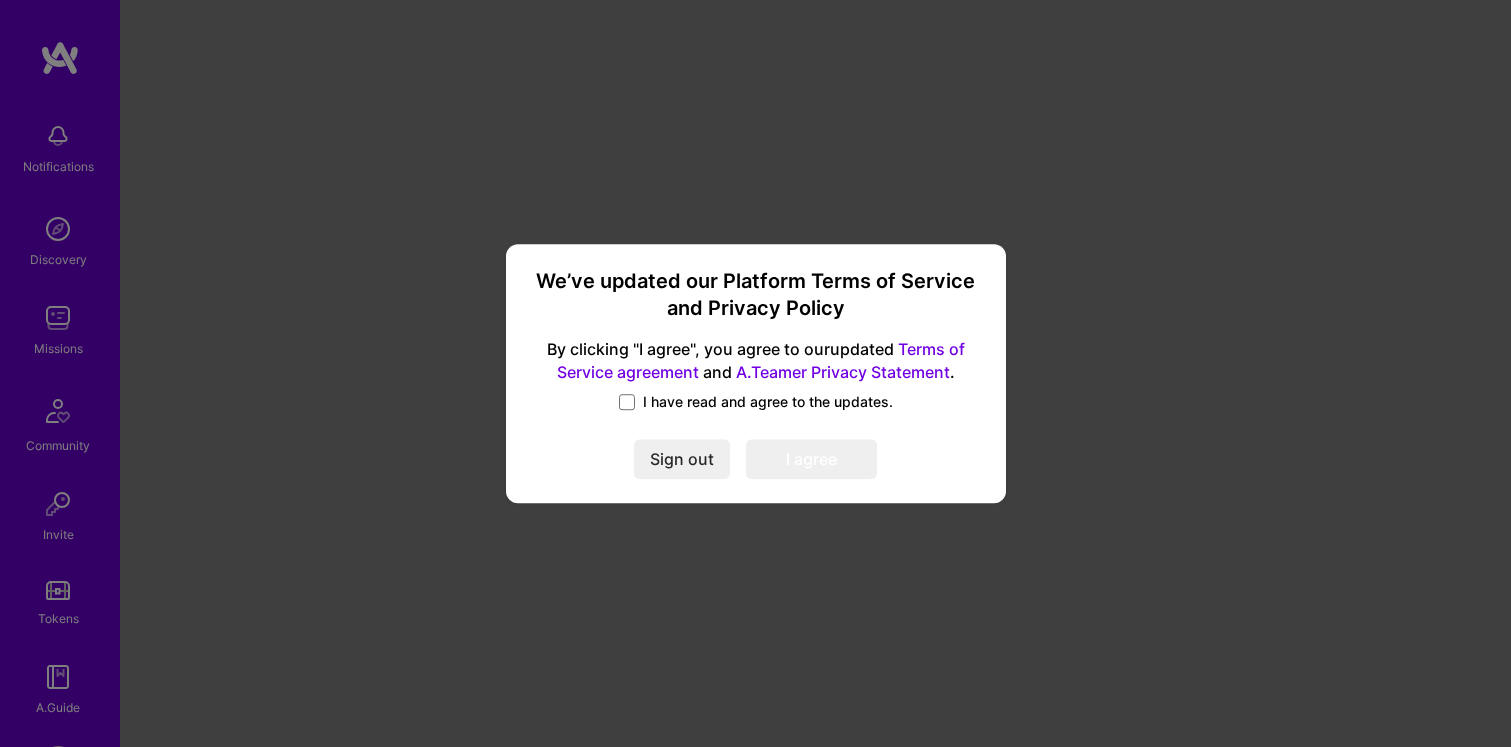 click on "We’ve updated our Platform Terms of Service and Privacy Policy By clicking "I agree", you agree to our  updated   Terms of Service agreement   and   A.Teamer Privacy Statement . I have read and agree to the updates. Sign out I agree" at bounding box center (756, 374) 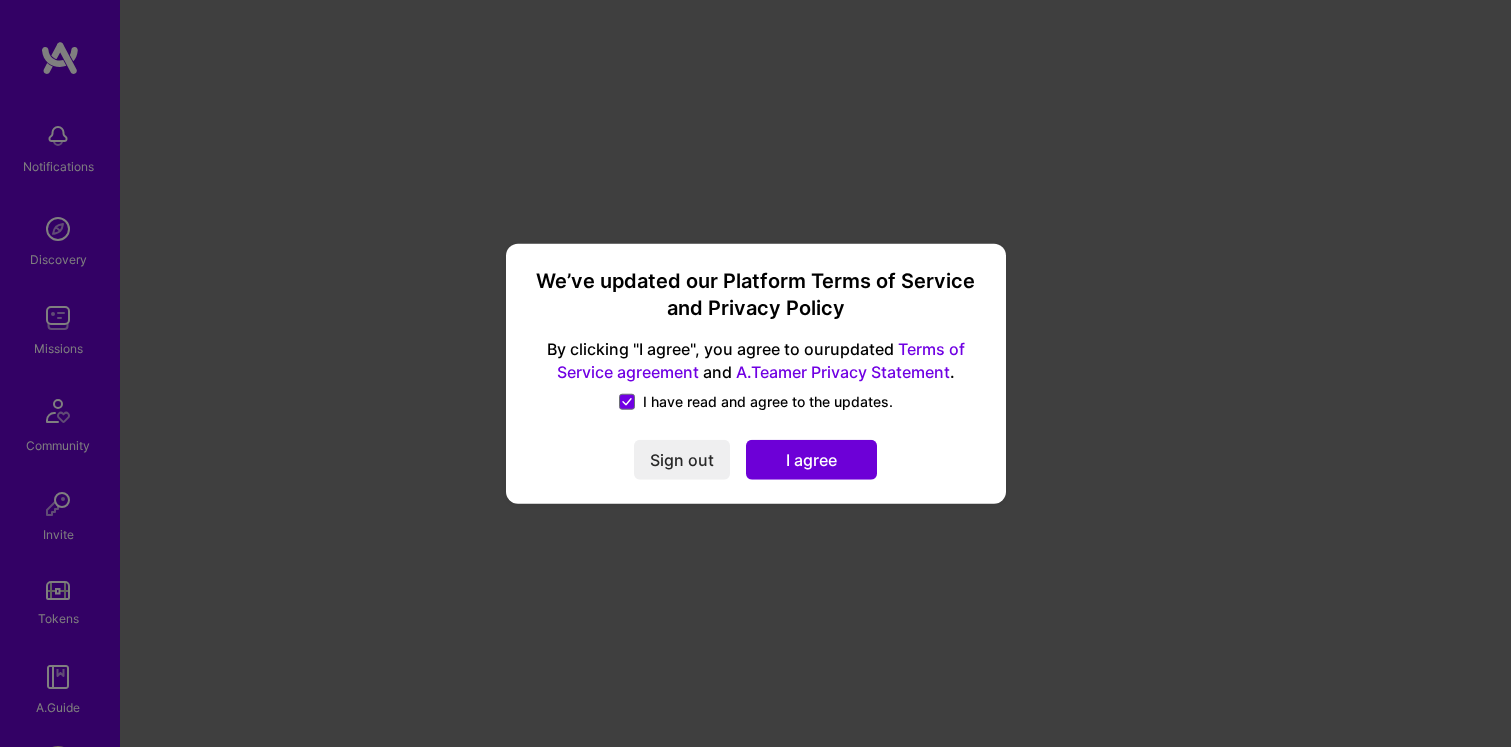 click on "I agree" at bounding box center [811, 460] 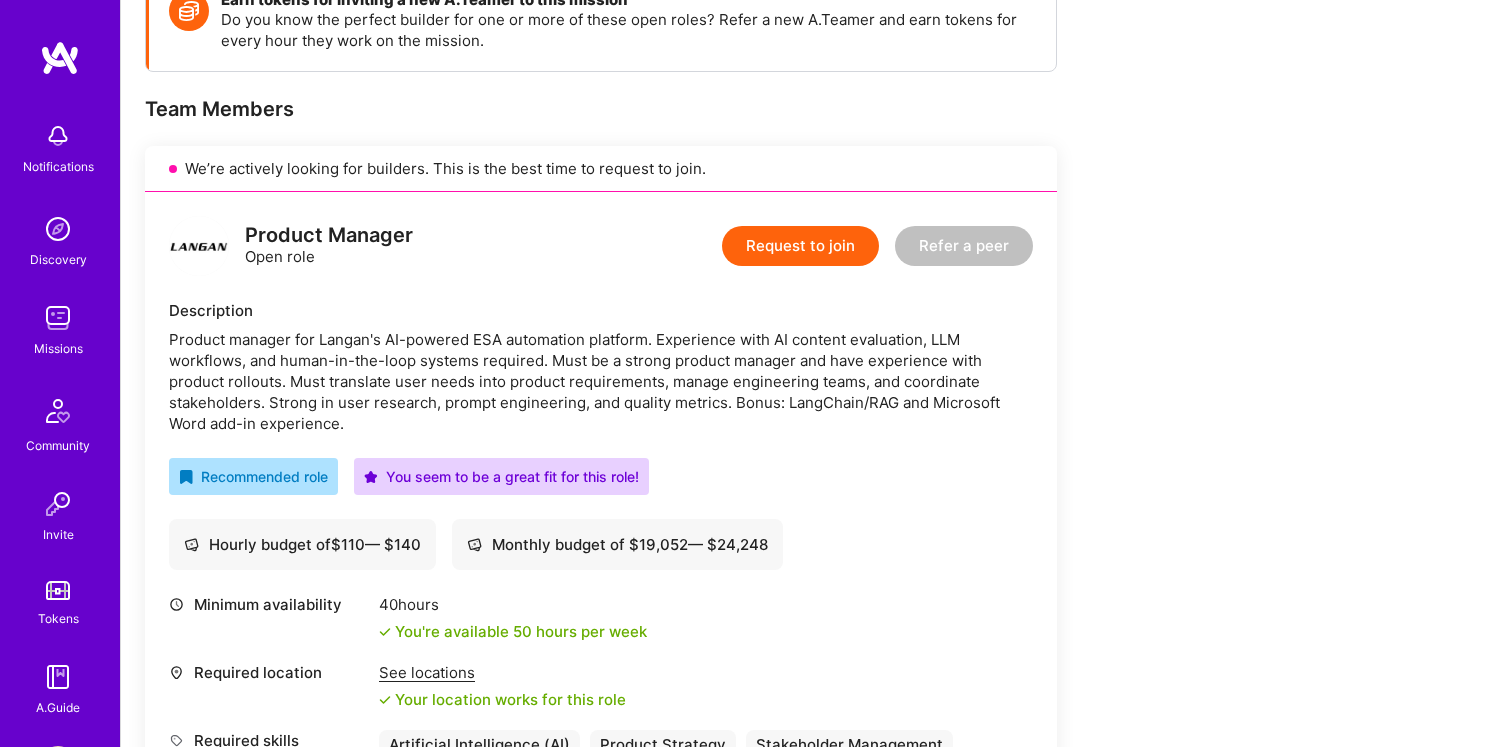 scroll, scrollTop: 334, scrollLeft: 0, axis: vertical 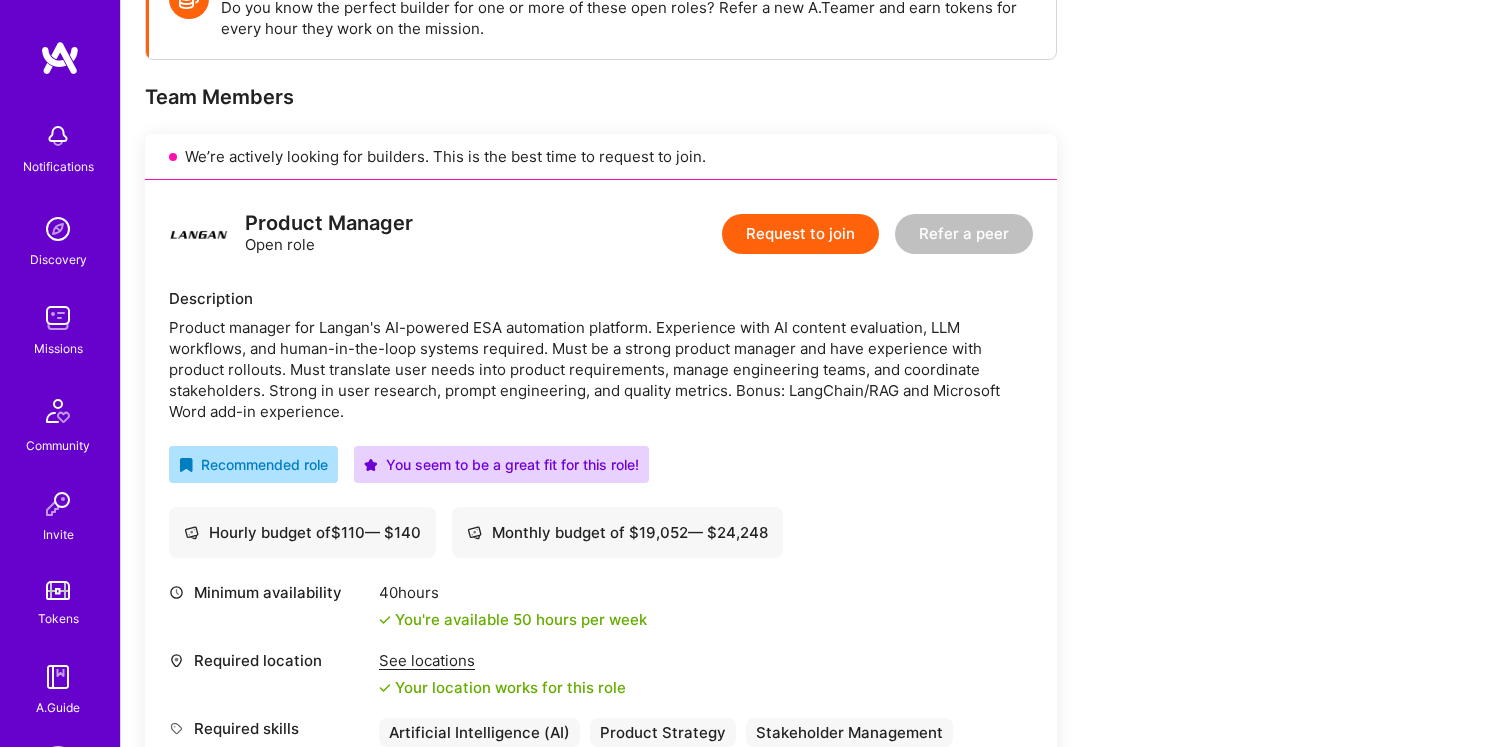 click on "Request to join" at bounding box center (800, 234) 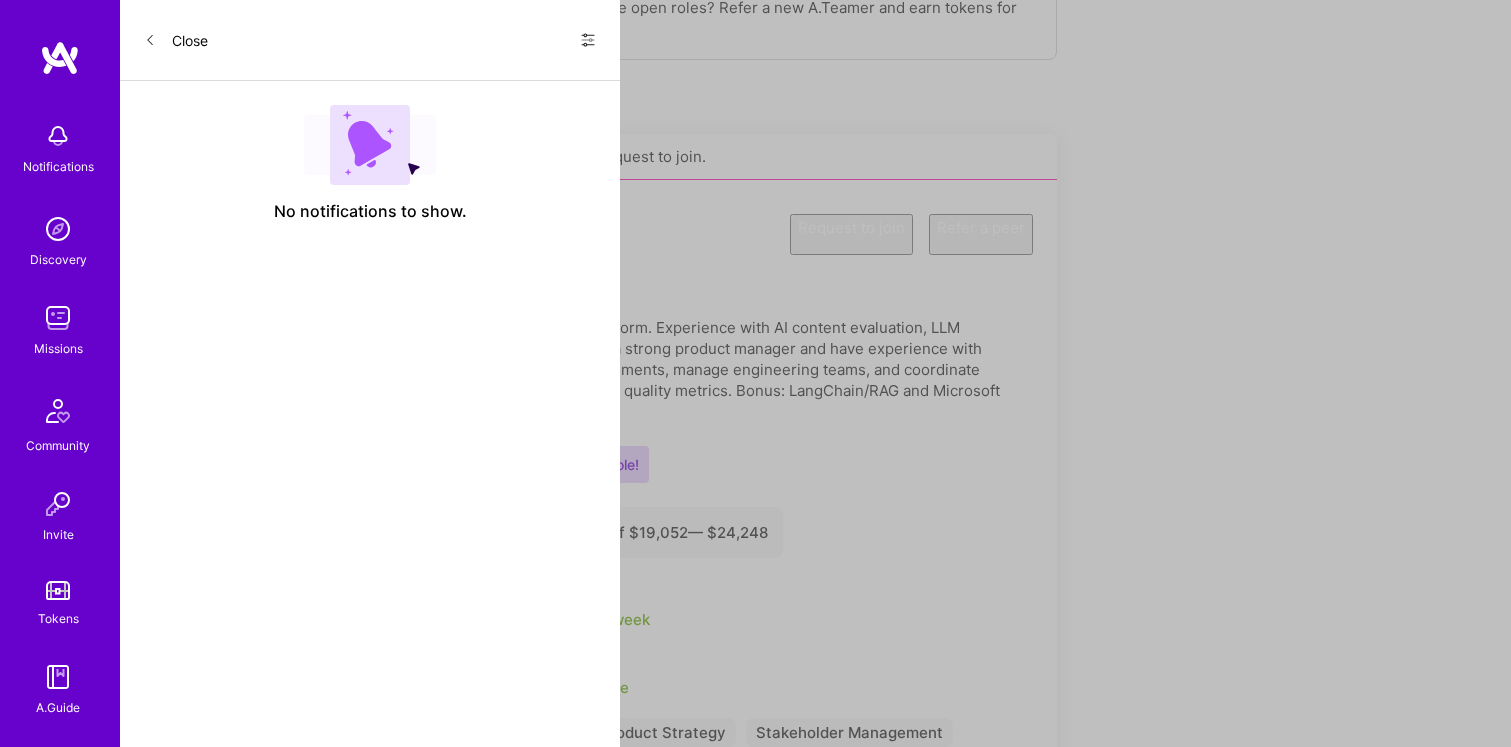 scroll, scrollTop: 0, scrollLeft: 0, axis: both 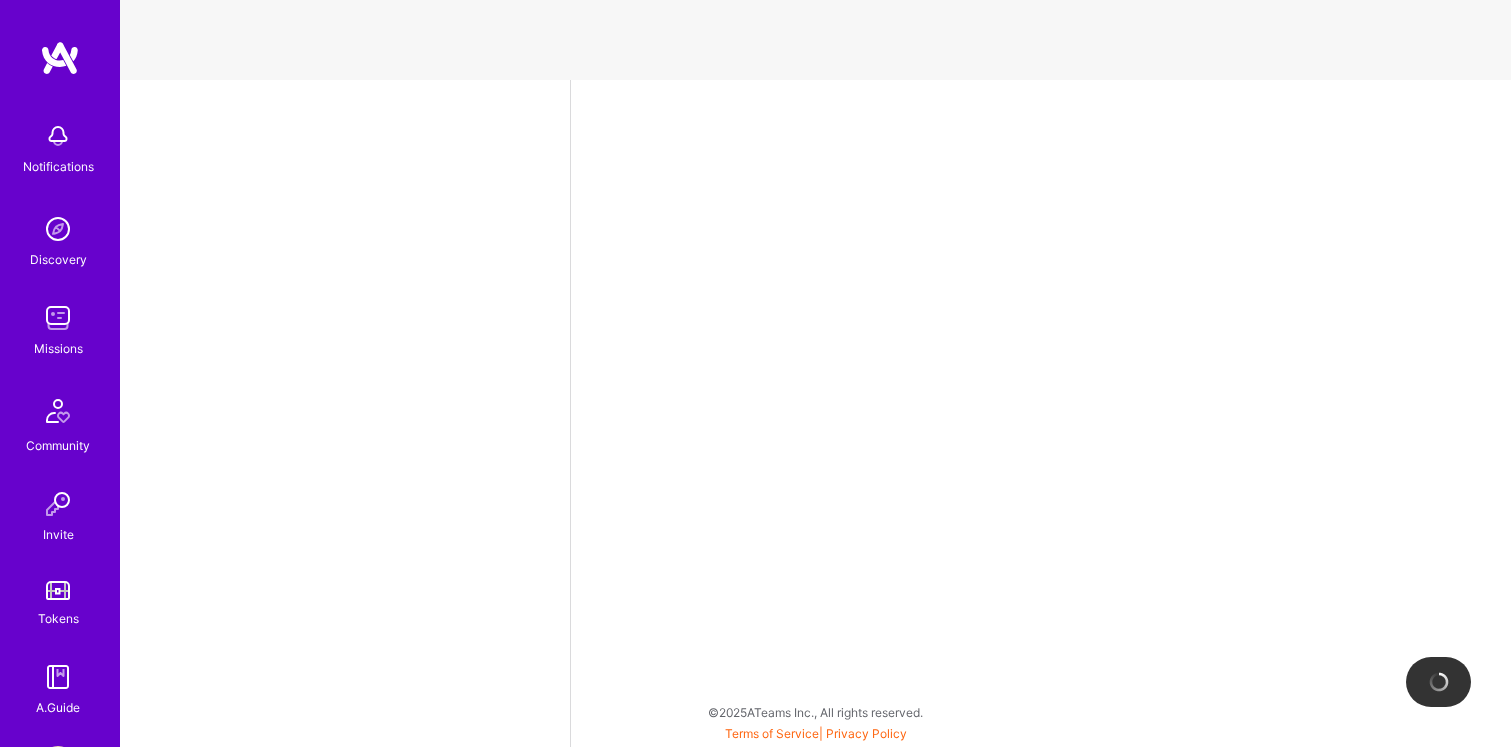 select on "US" 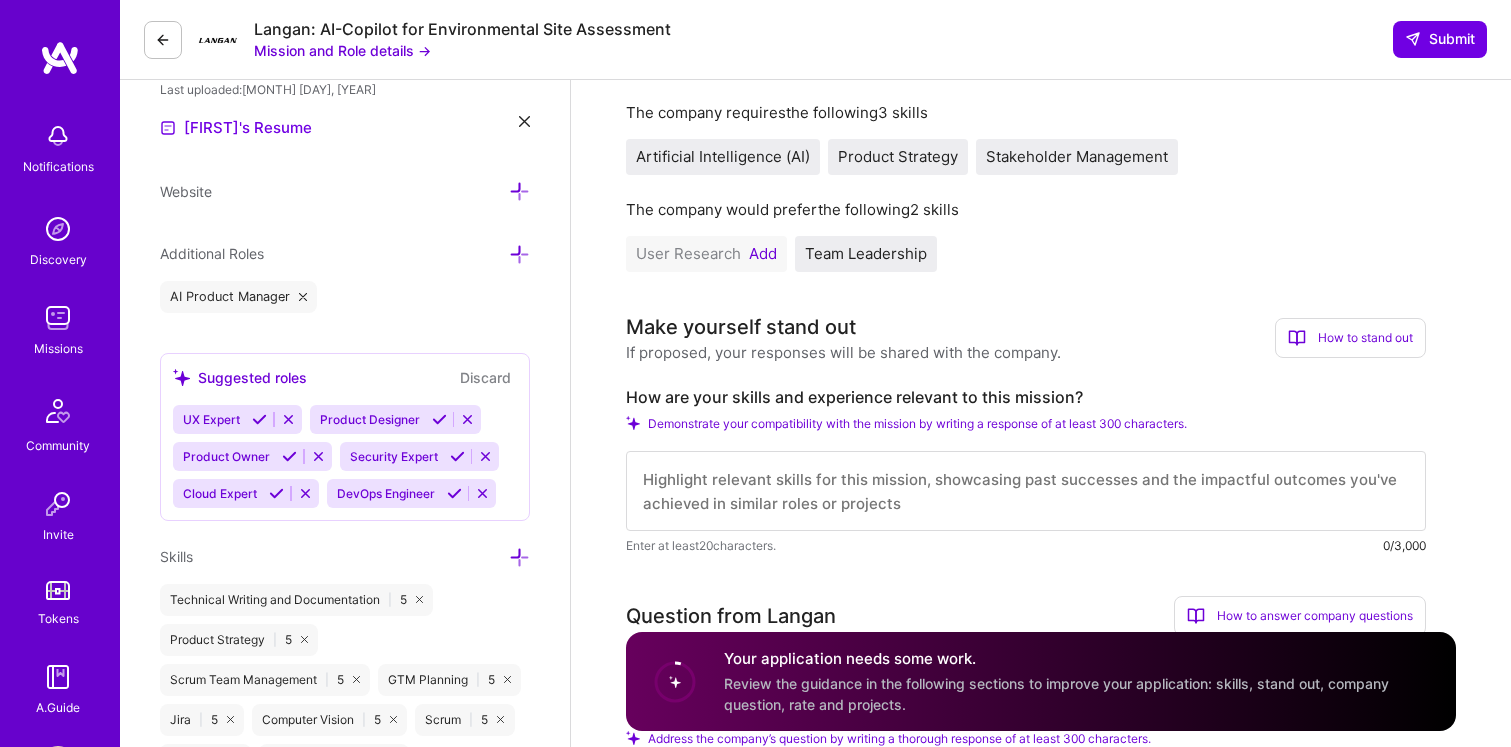 scroll, scrollTop: 564, scrollLeft: 0, axis: vertical 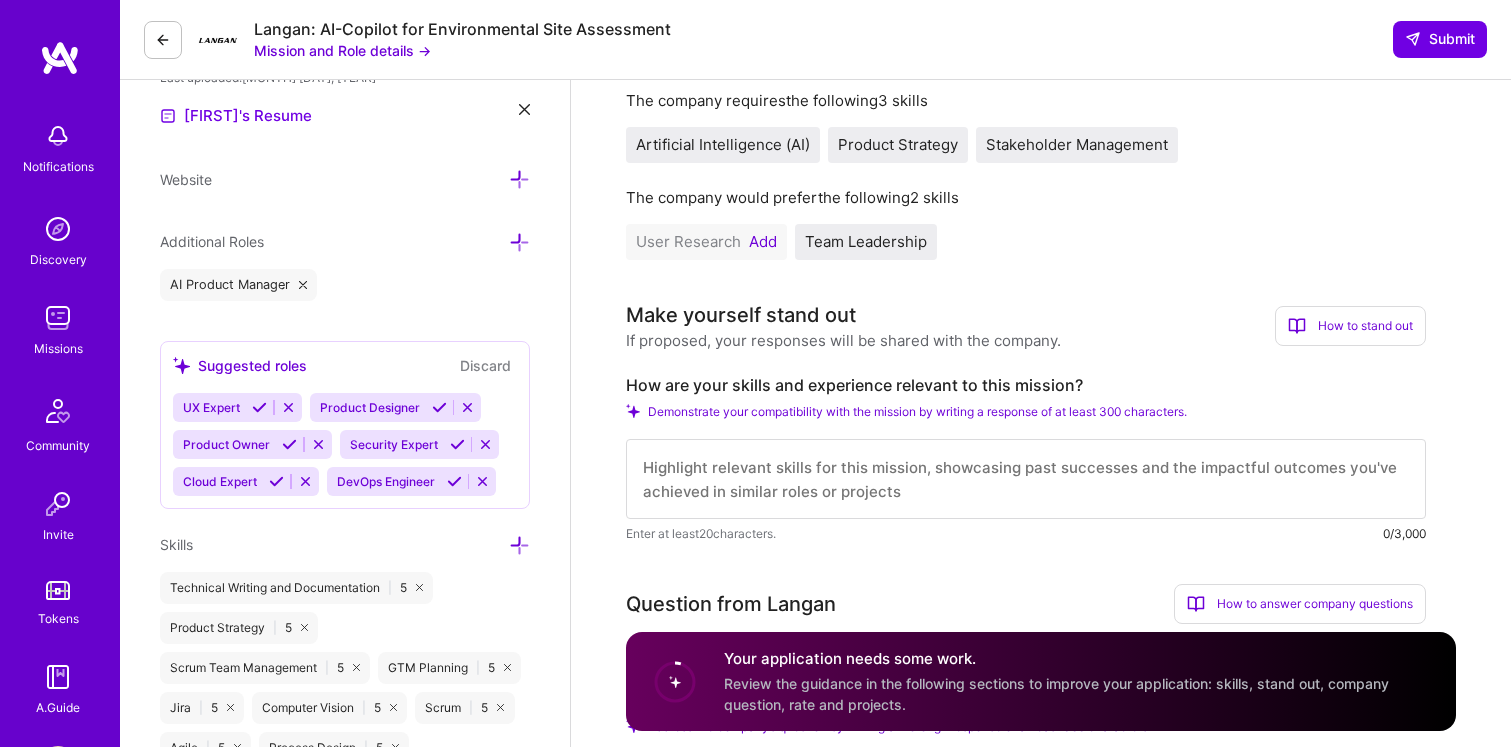 click on "Add" at bounding box center (763, 242) 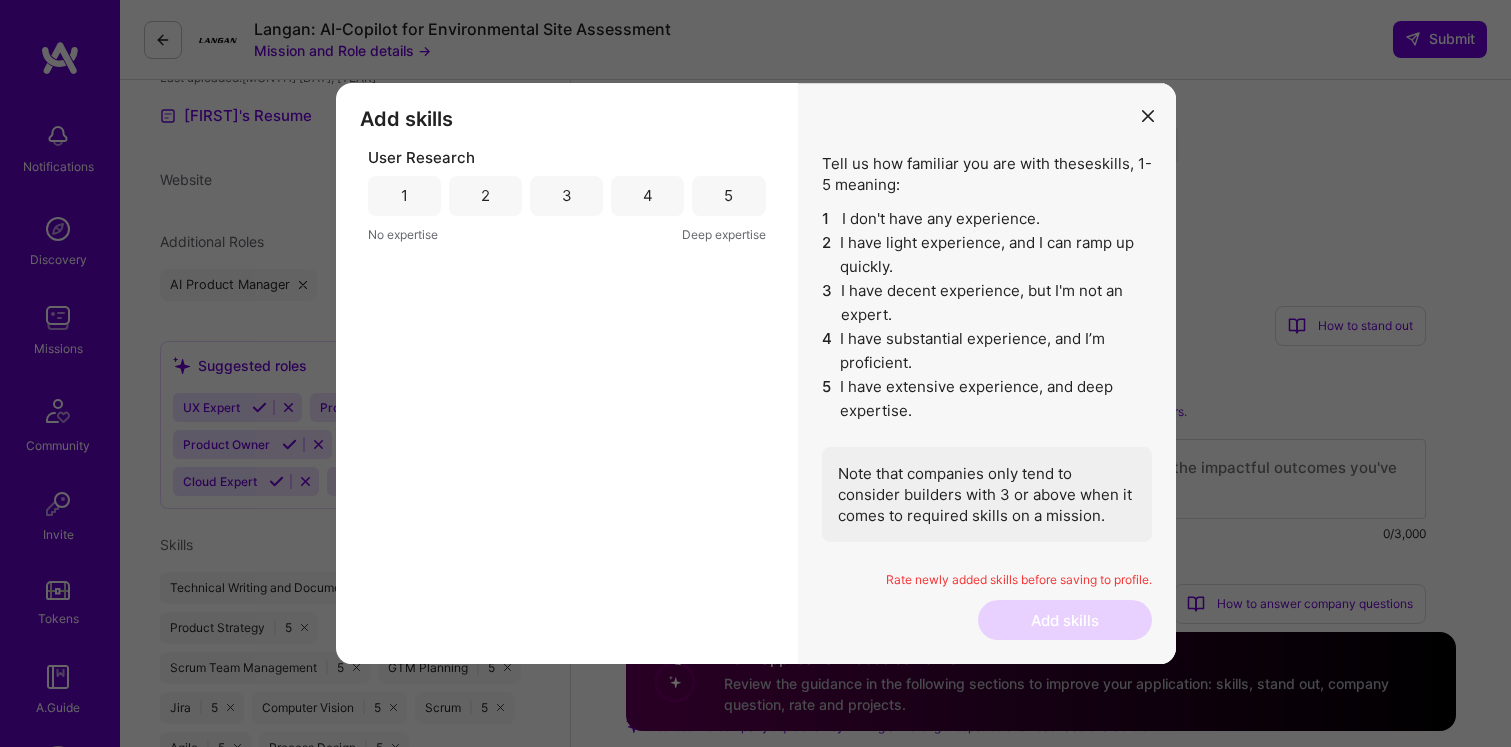 click on "5" at bounding box center (728, 195) 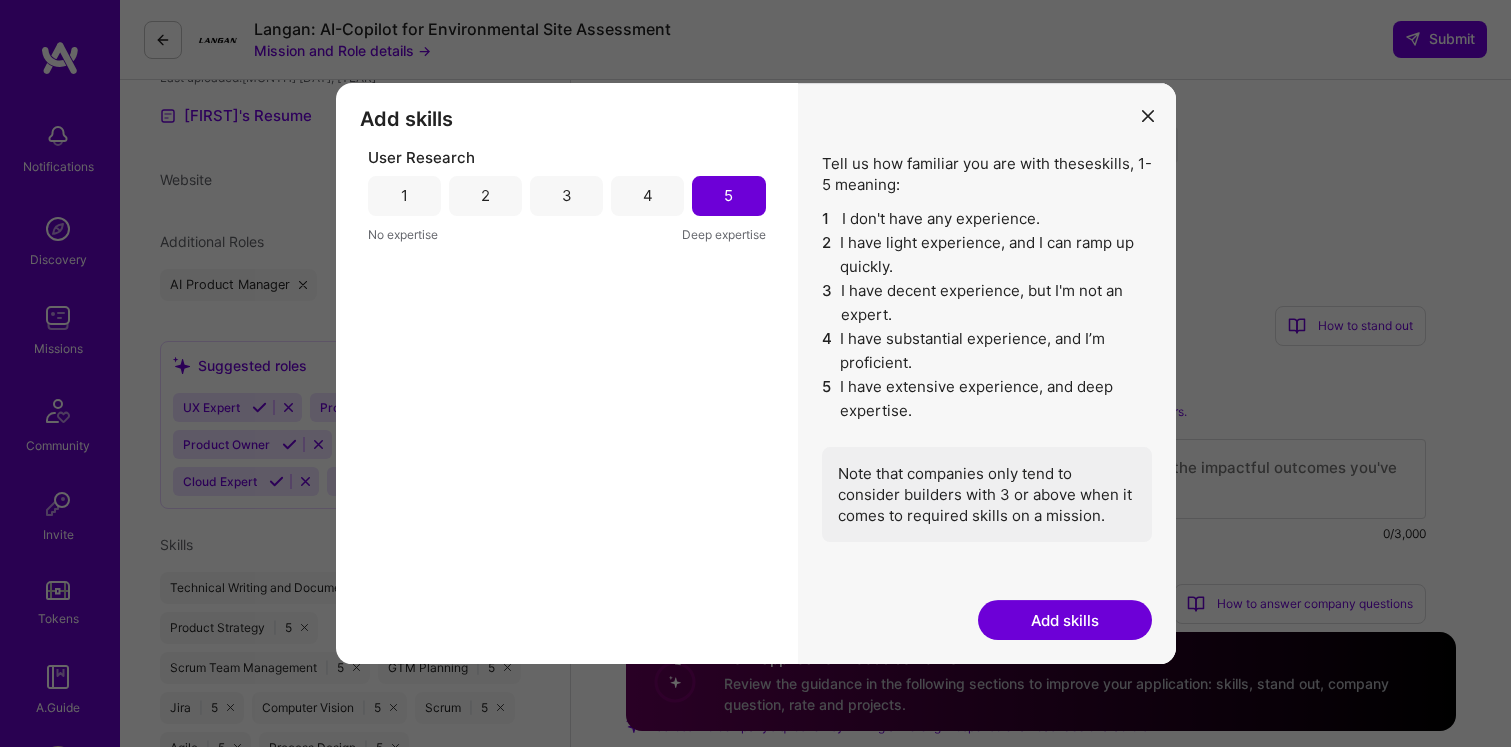 click on "Add skills" at bounding box center [1065, 620] 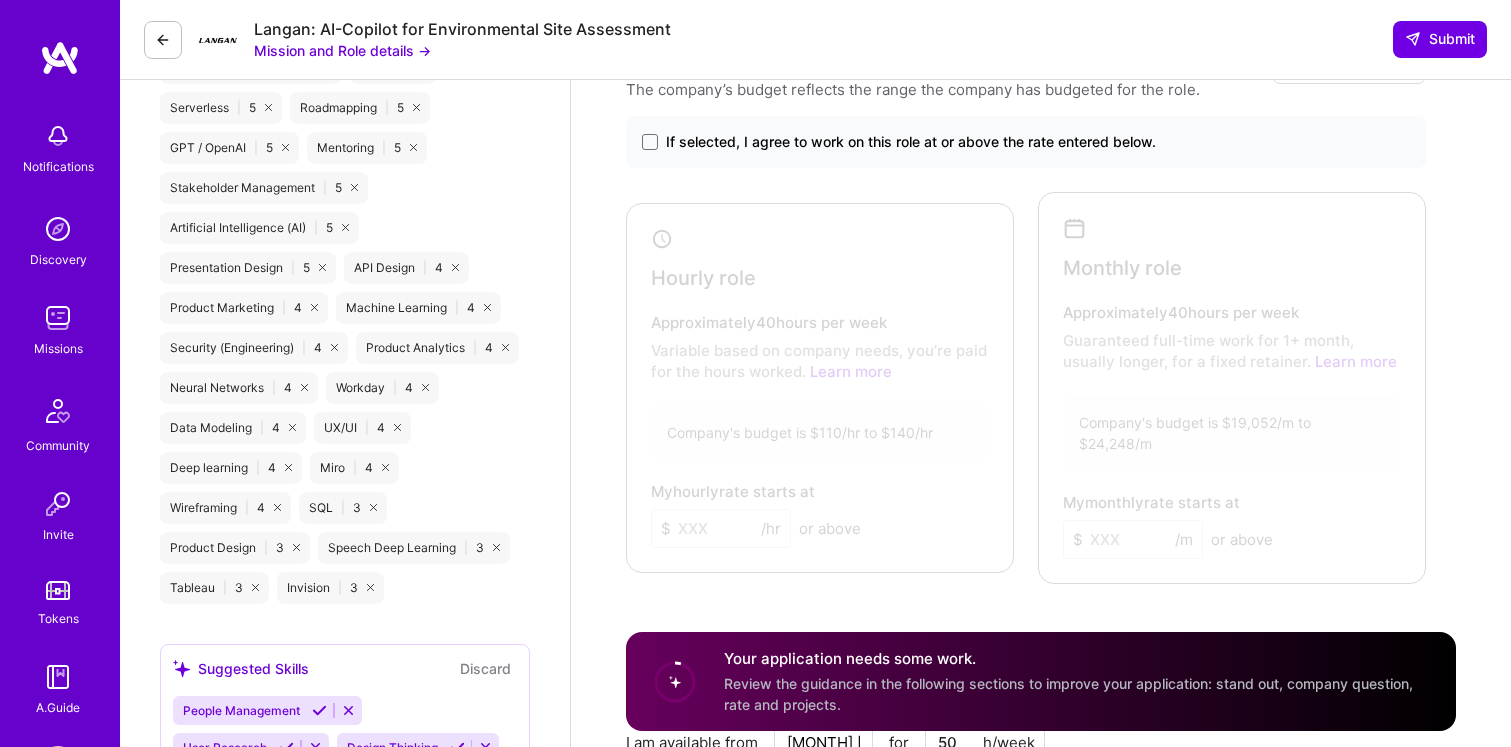 scroll, scrollTop: 1422, scrollLeft: 0, axis: vertical 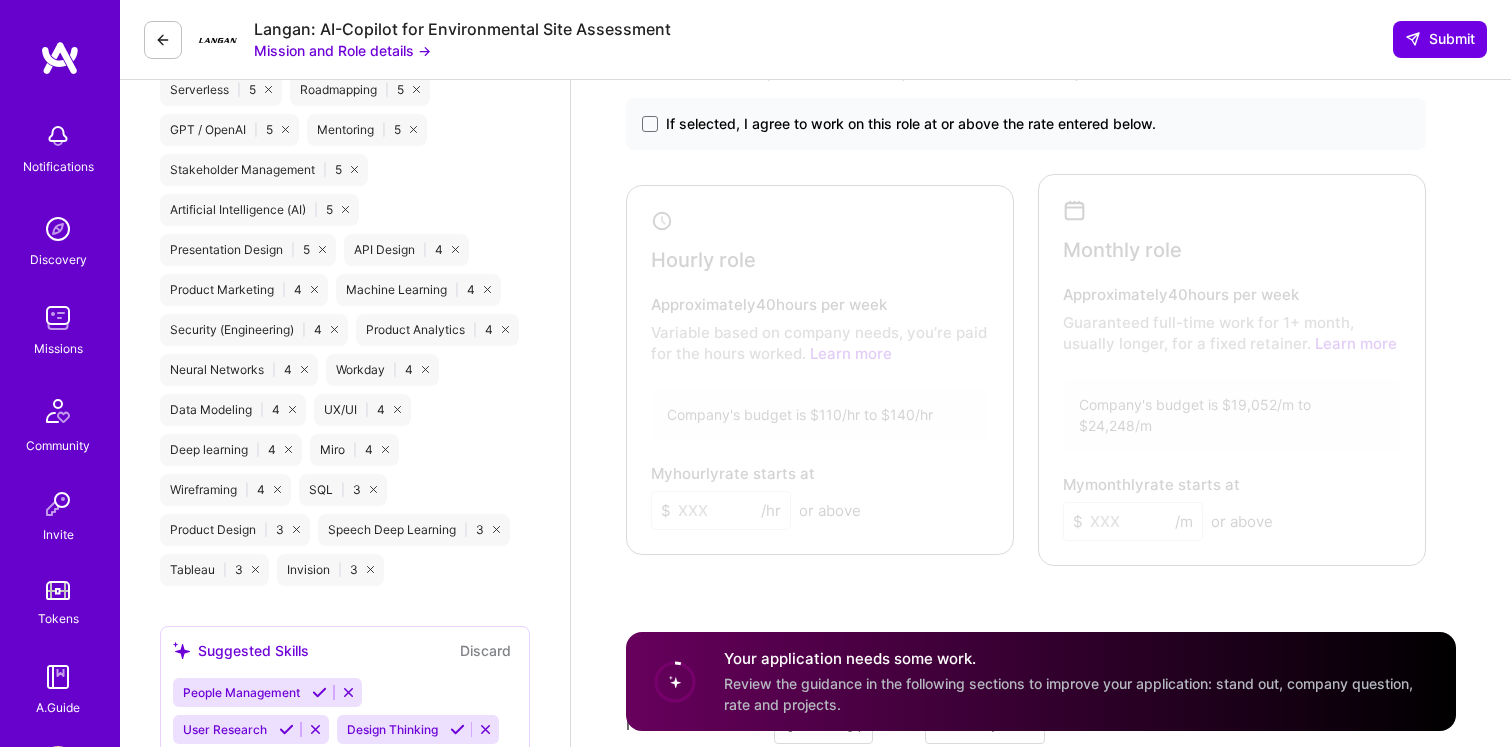 click at bounding box center [815, 366] 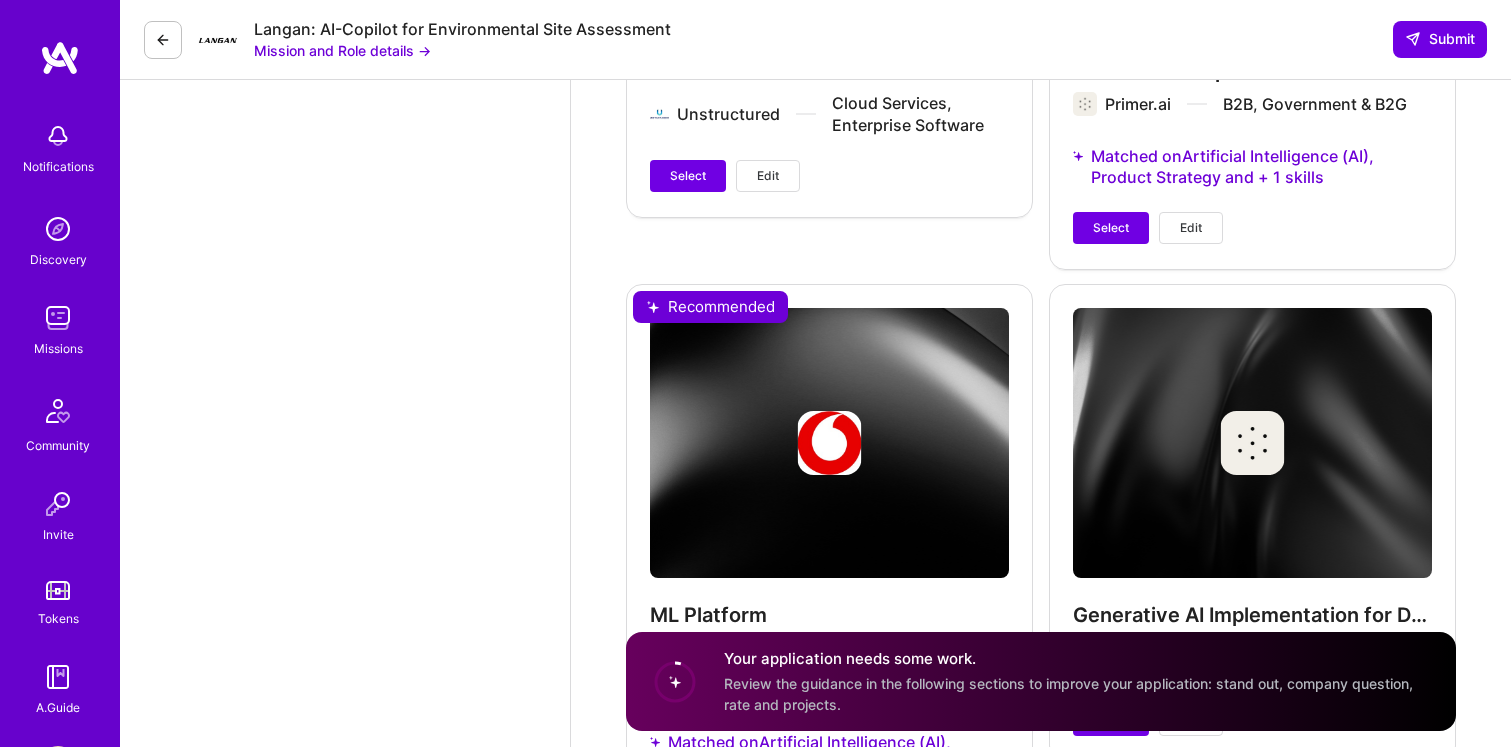 scroll, scrollTop: 4049, scrollLeft: 0, axis: vertical 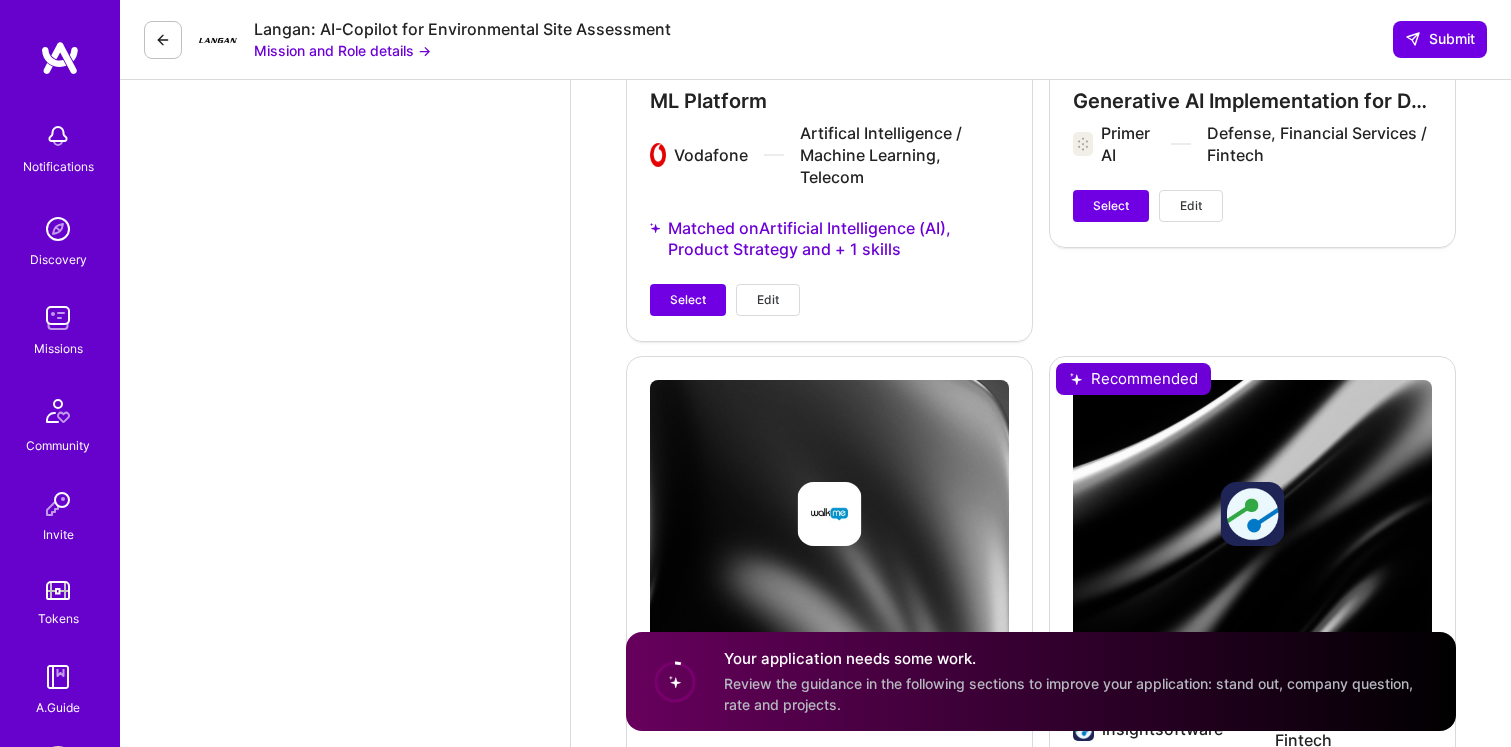 click on "Speed up interview scheduling by connecting your calendar. Set interview availability Product Manager role description Product manager for Langan's AI-powered ESA automation platform. Experience with AI content evaluation, LLM workflows, and human-in-the-loop systems required. Must be a strong product manager and have experience with product rollouts. Must translate user needs into product requirements, manage engineering teams, and coordinate stakeholders. Strong in user research, prompt engineering, and quality metrics. Bonus: LangChain/RAG and Microsoft Word add-in experience. Mission and Role details → Skills The company requires the following 3 skills Artificial Intelligence (AI) Product Strategy Stakeholder Management The company would prefer the following 2 skills User Research Team Leadership Make yourself stand out If proposed, your responses will be shared with the company. How to stand out Use this section to set yourself apart from other builders. Enter at least 20 characters. 0/3,000 20" at bounding box center [1041, -1699] 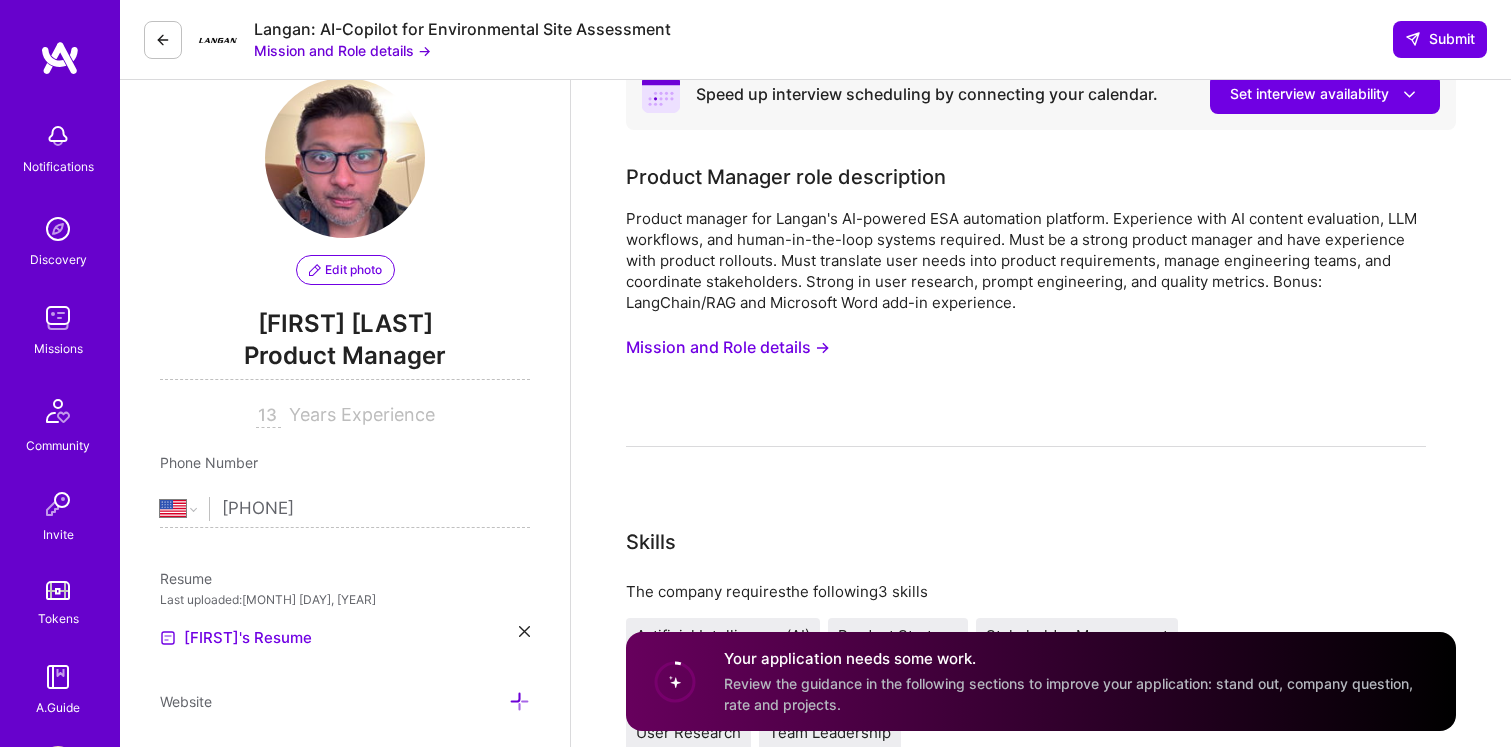 scroll, scrollTop: 43, scrollLeft: 0, axis: vertical 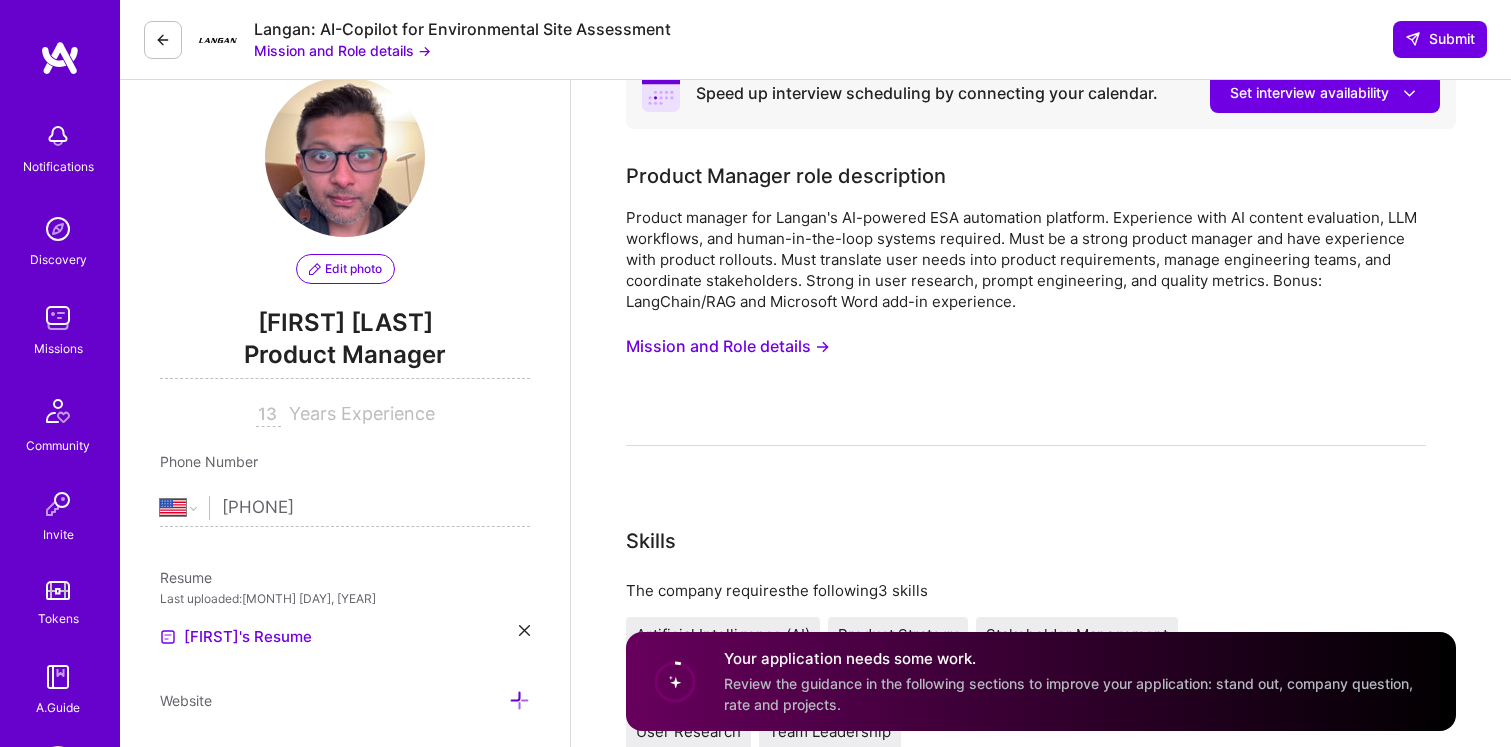 click on "Mission and Role details →" at bounding box center [728, 346] 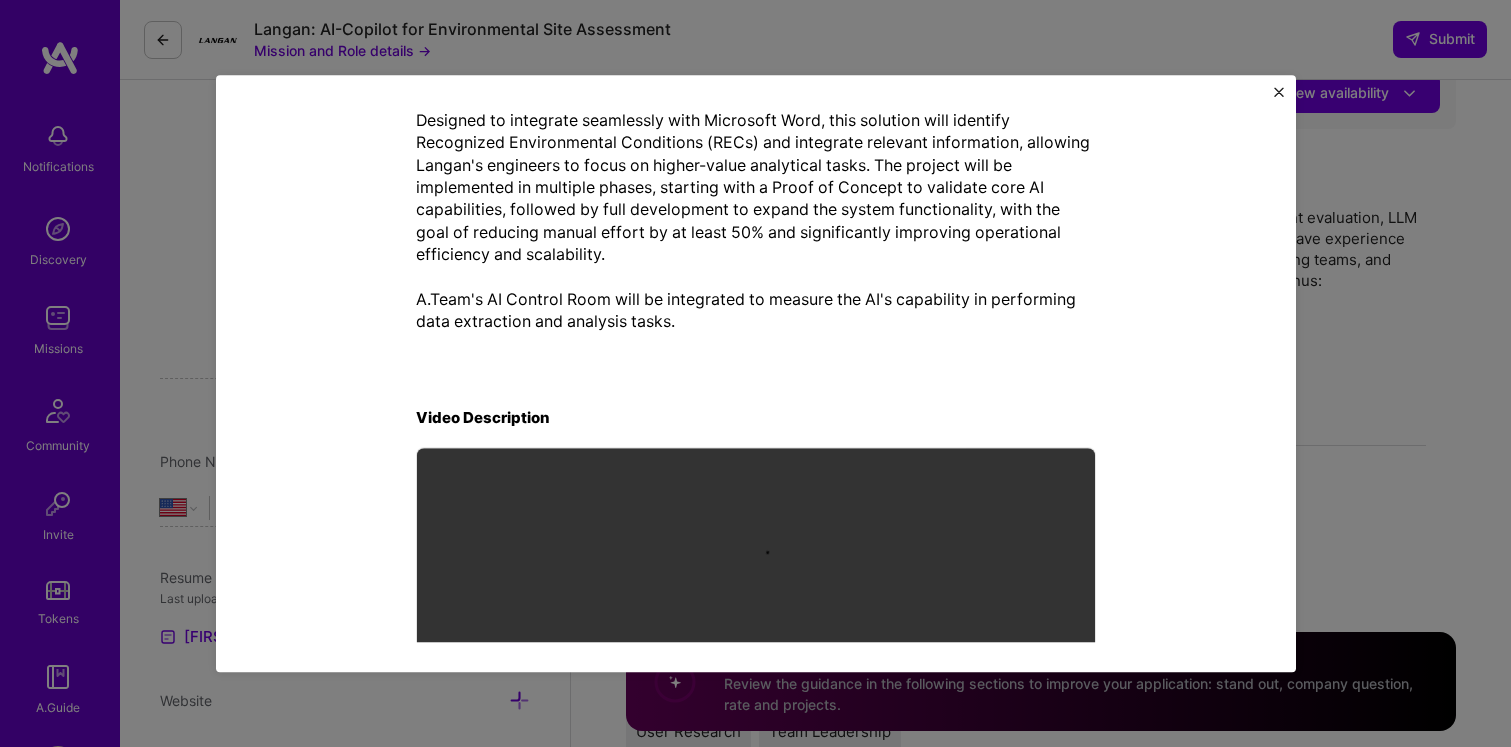 scroll, scrollTop: 800, scrollLeft: 0, axis: vertical 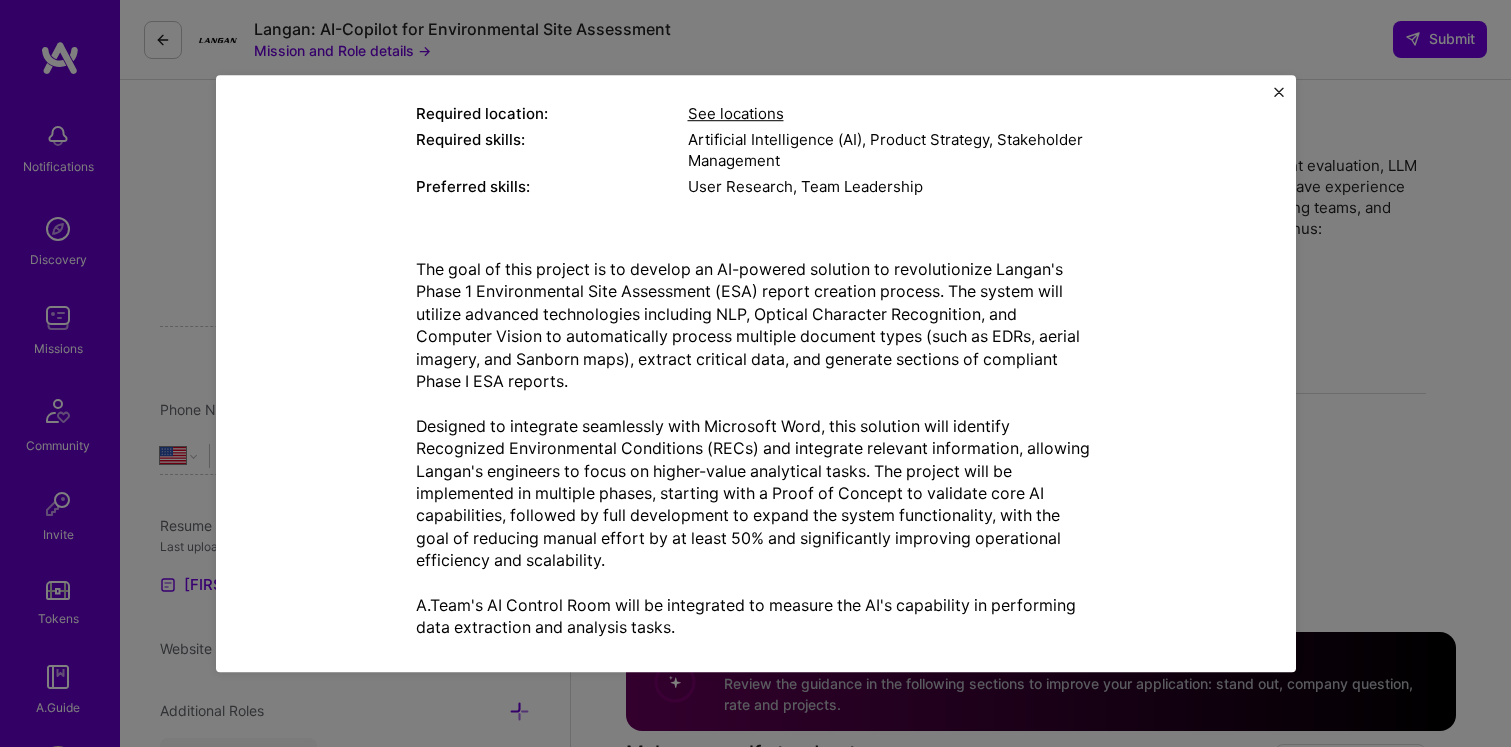 click at bounding box center (1279, 92) 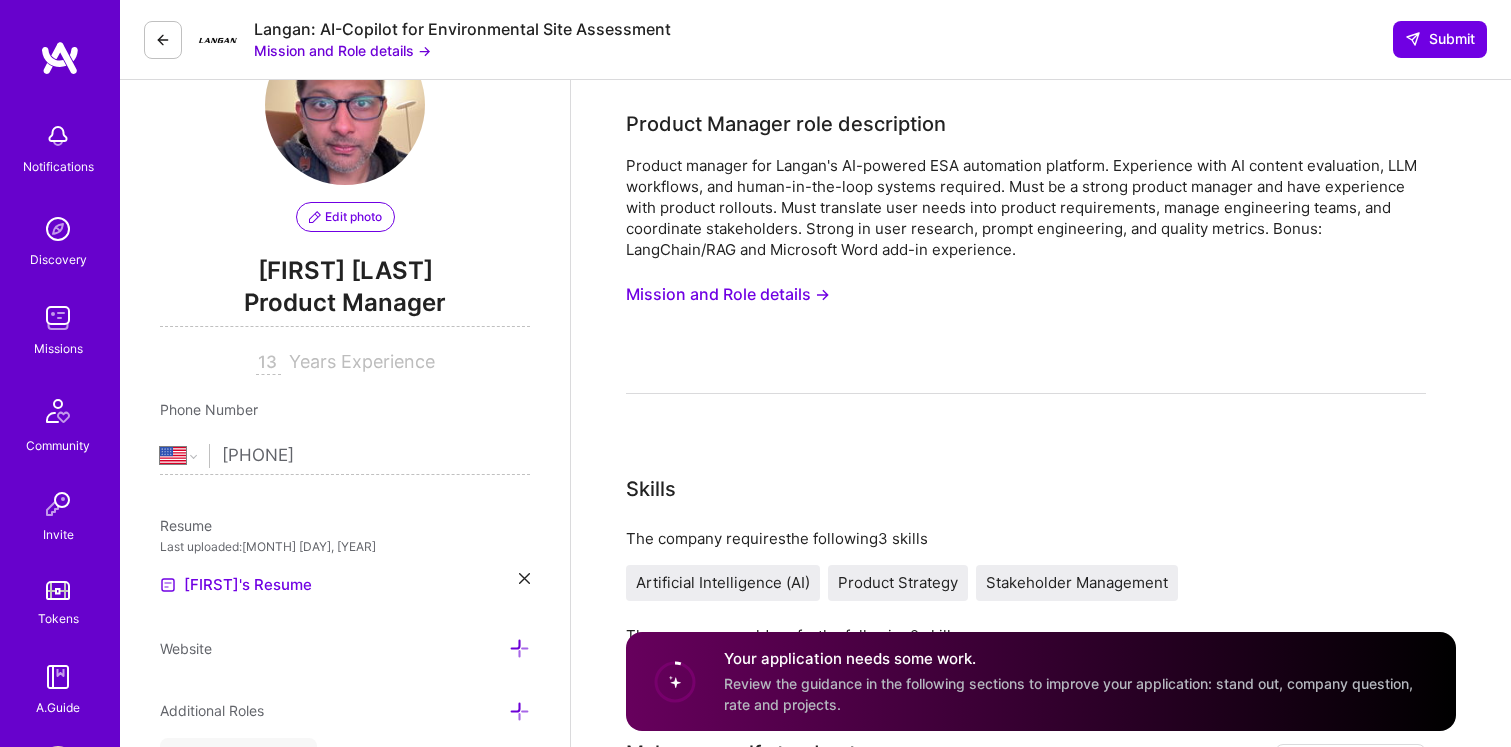click at bounding box center (58, 318) 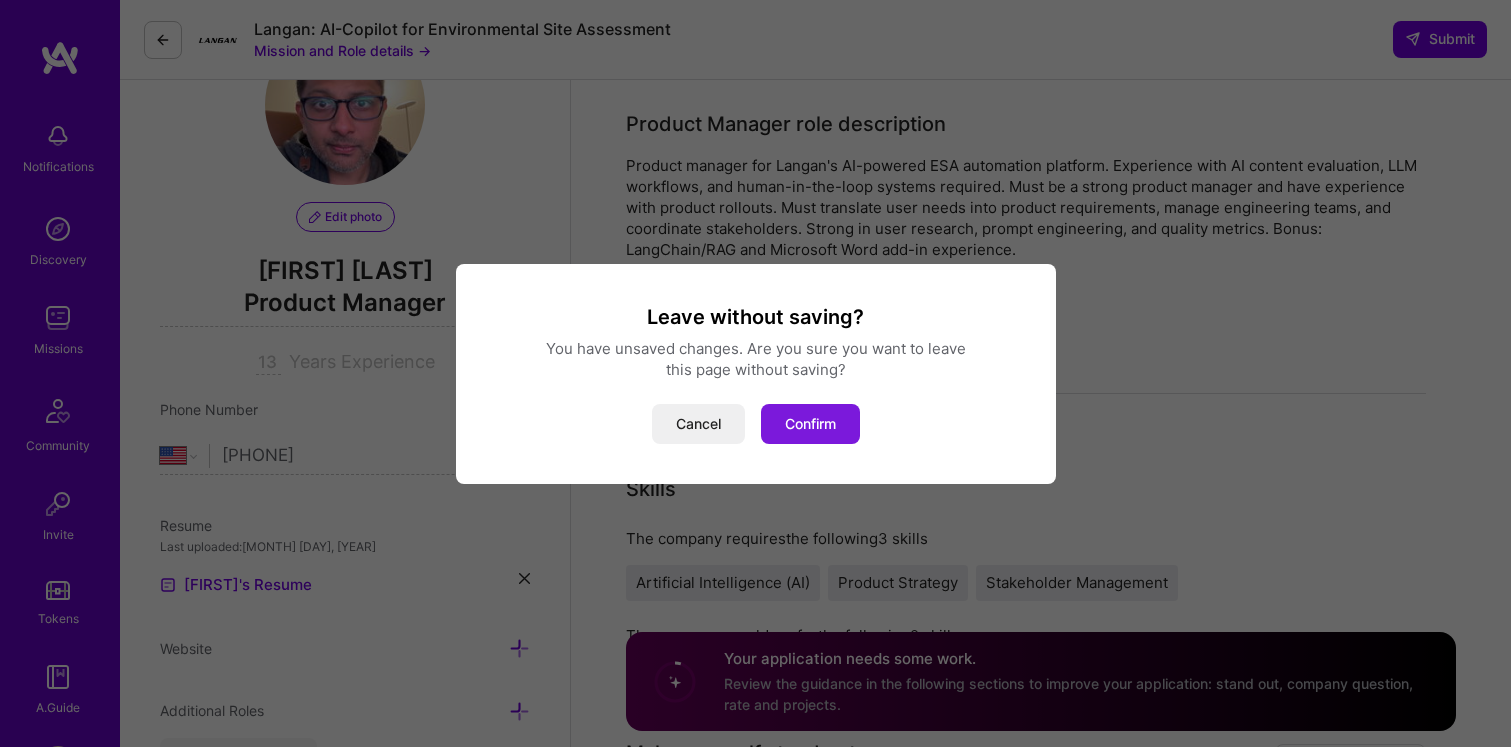 click on "Confirm" at bounding box center (810, 424) 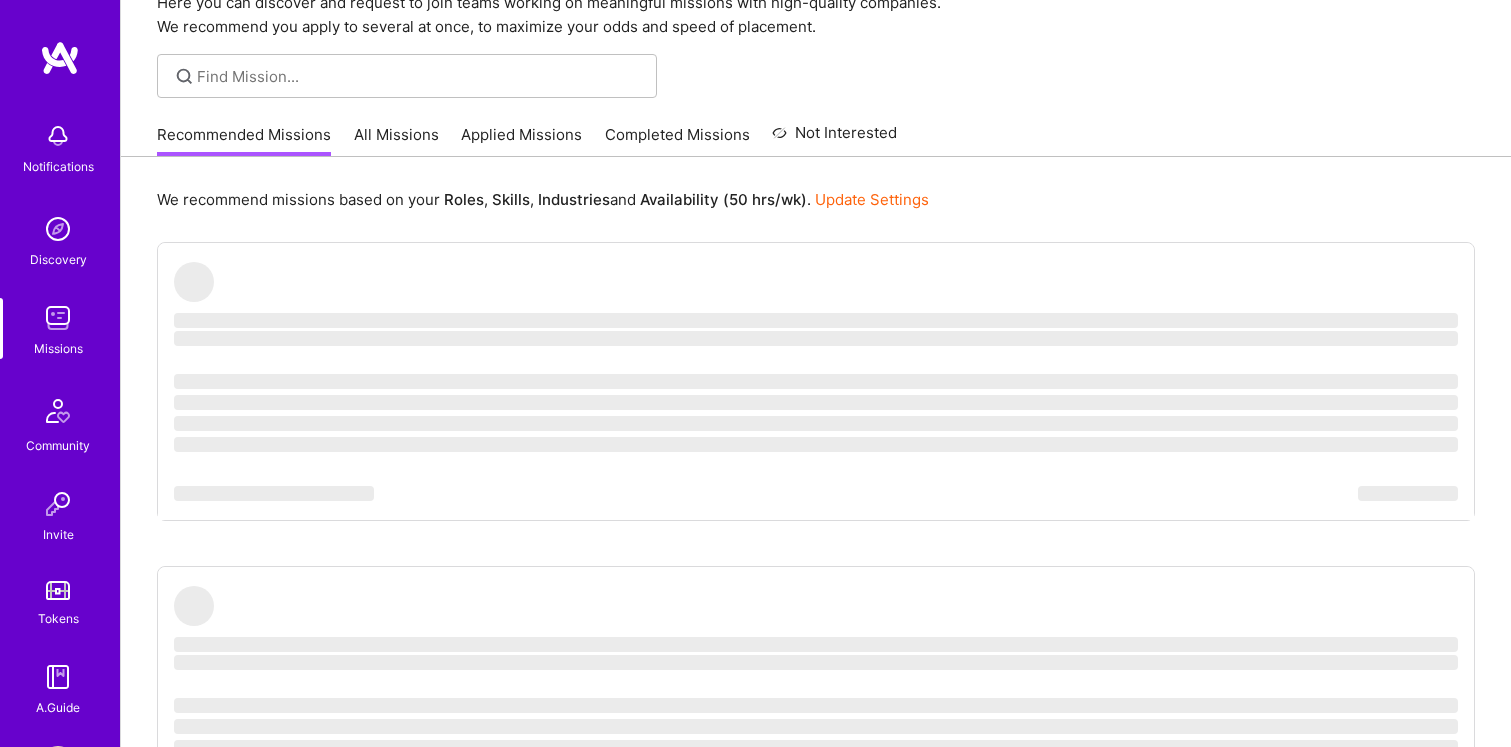 scroll, scrollTop: 0, scrollLeft: 0, axis: both 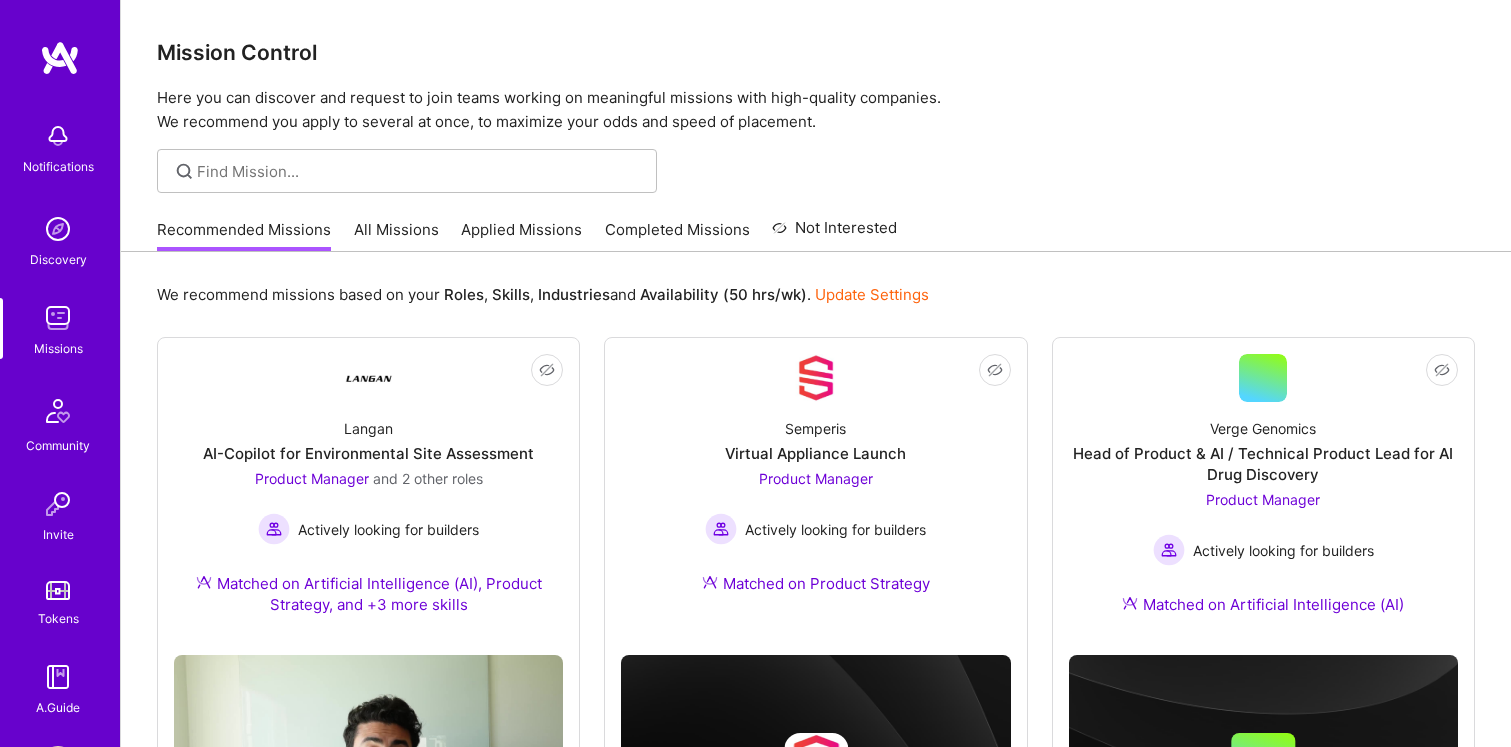click on "Applied Missions" at bounding box center (521, 235) 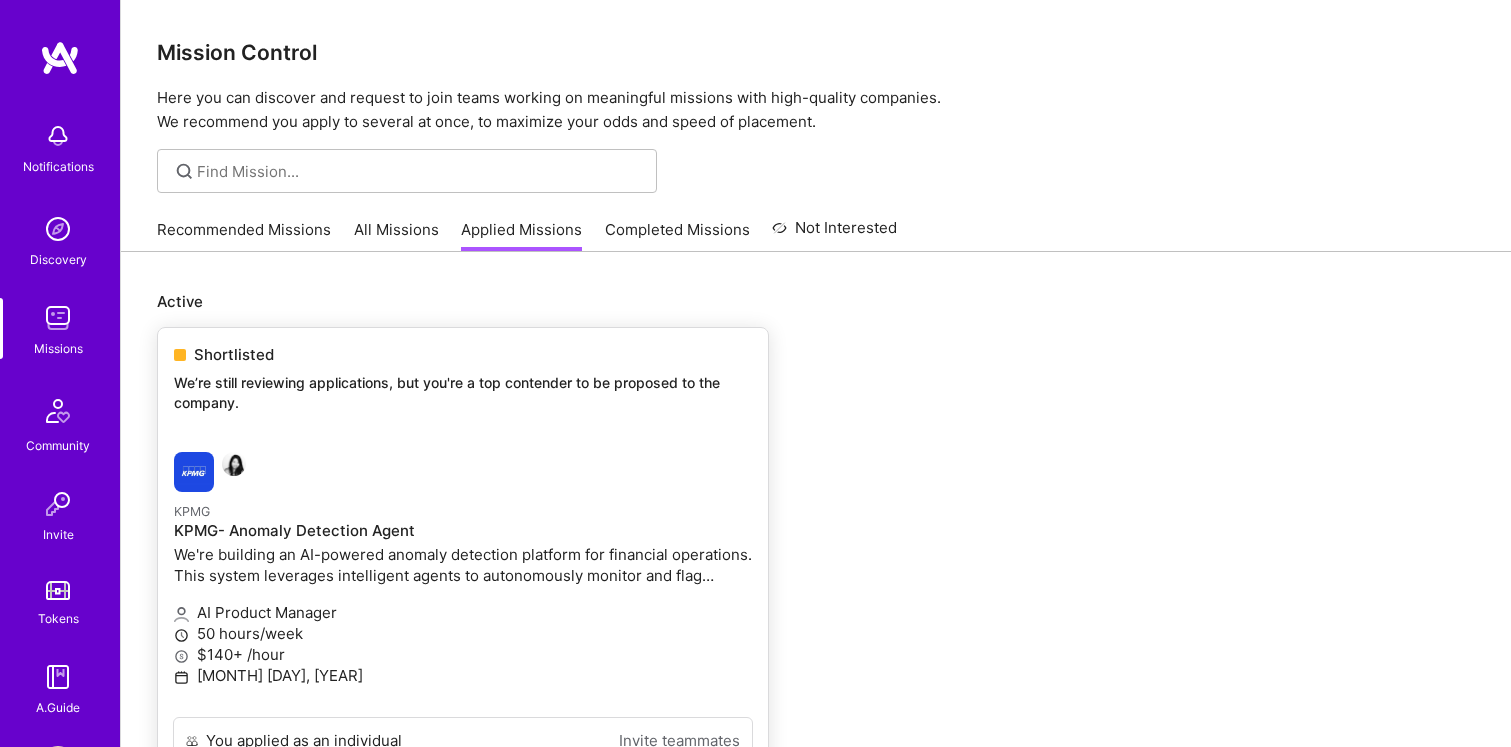 click at bounding box center (366, 472) 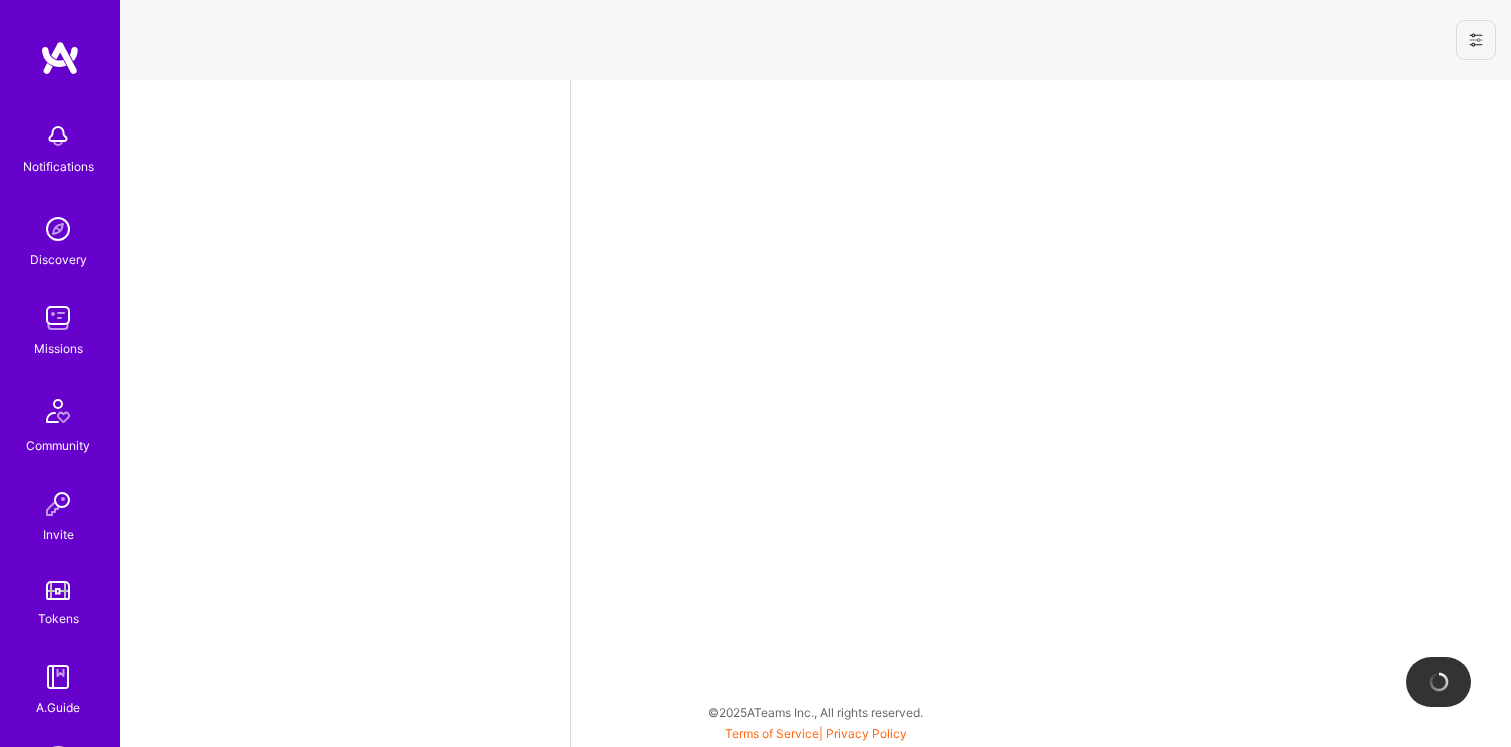 select on "US" 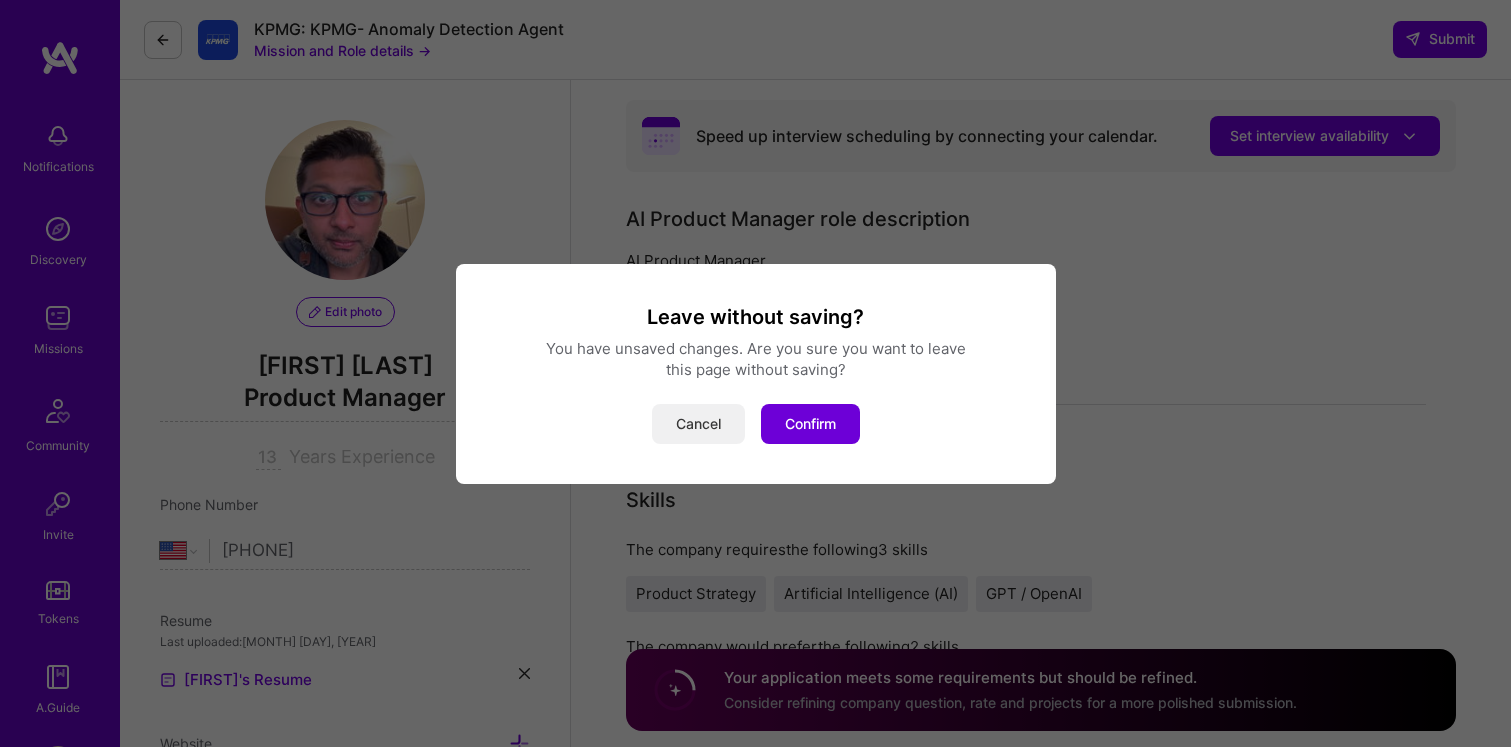 click on "Cancel" at bounding box center [698, 424] 